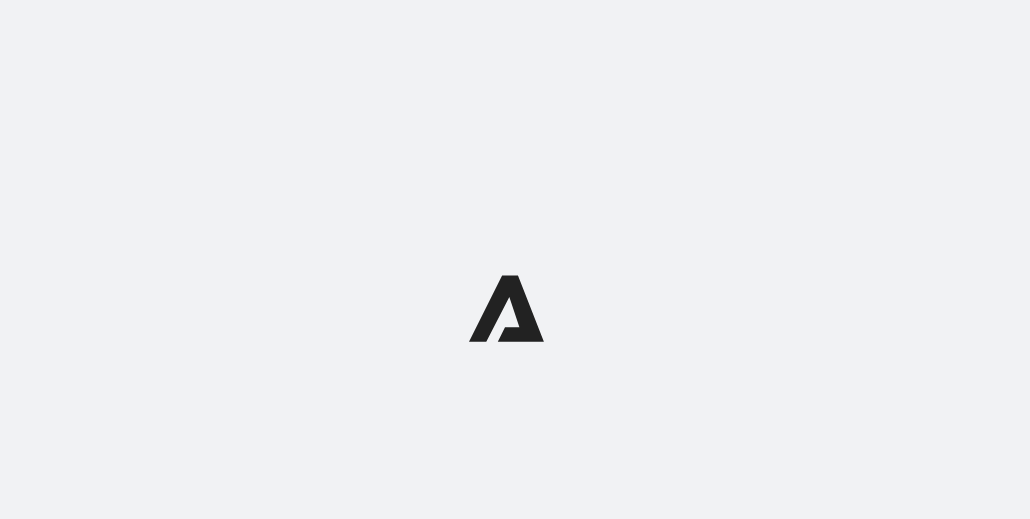 scroll, scrollTop: 0, scrollLeft: 0, axis: both 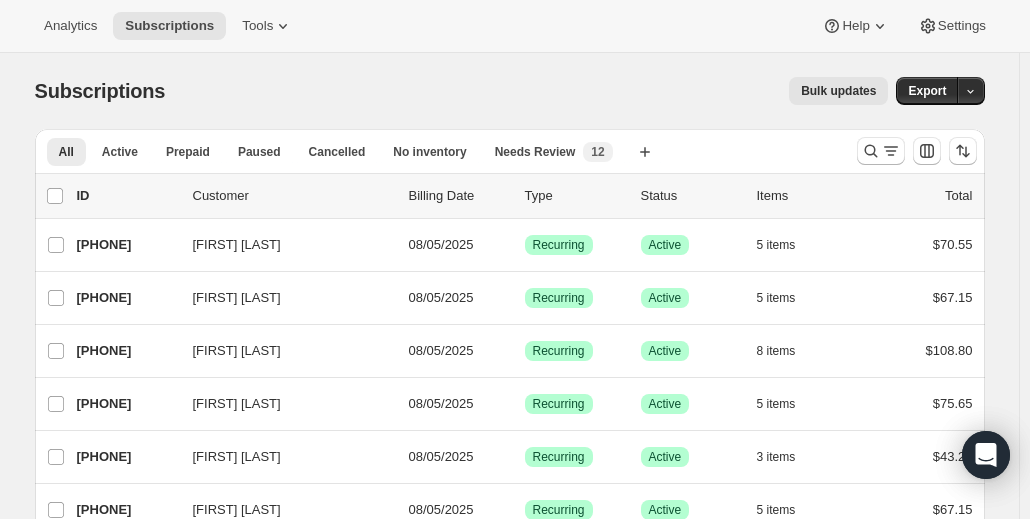 click at bounding box center (881, 151) 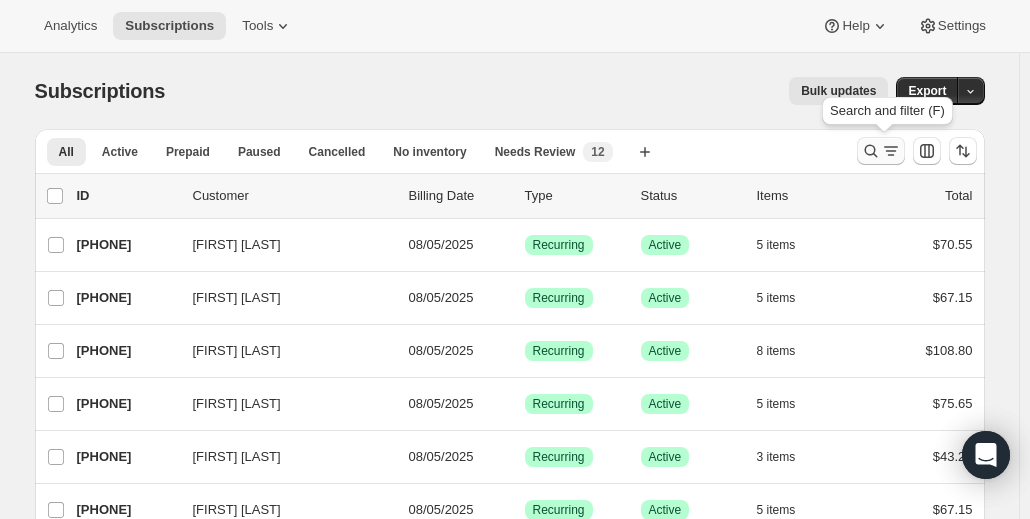 click 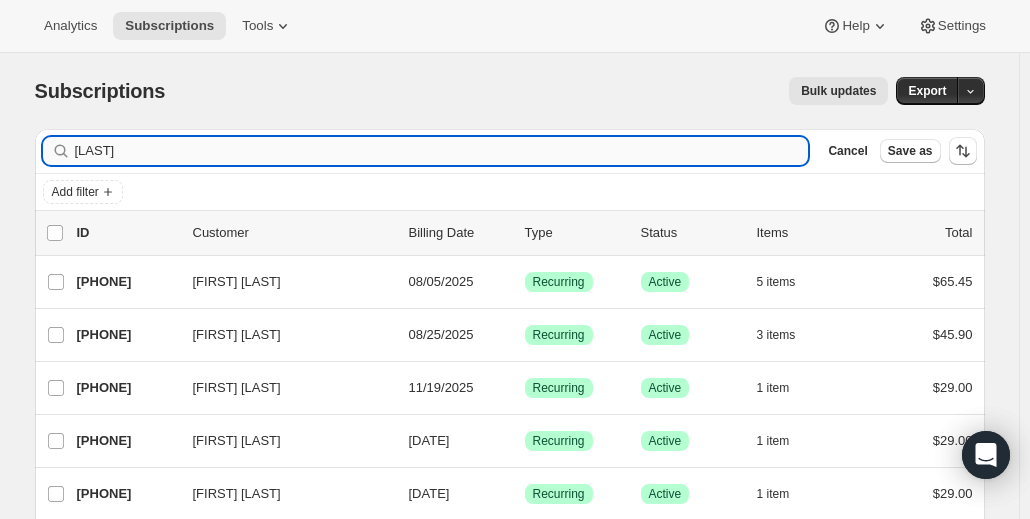 click on "[LAST]" at bounding box center [442, 151] 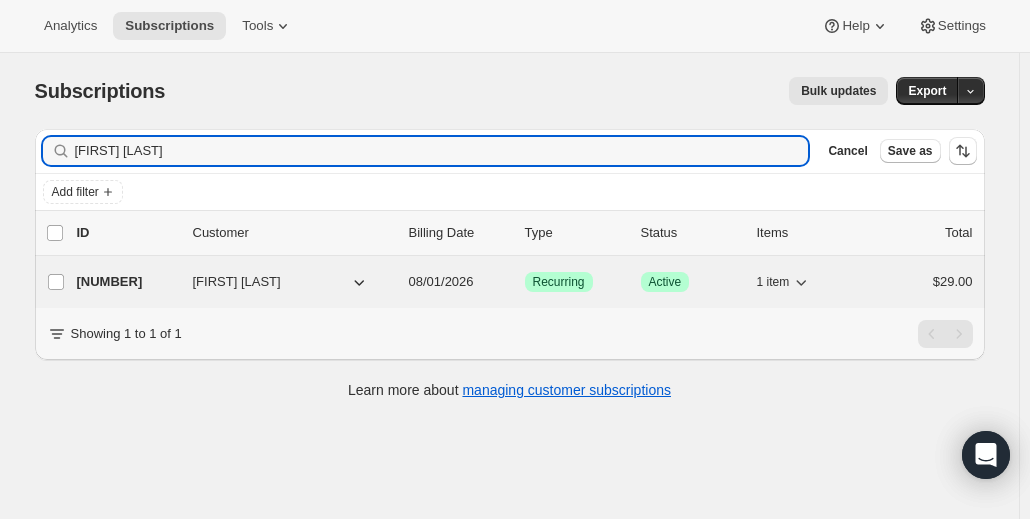 type on "[FIRST] [LAST]" 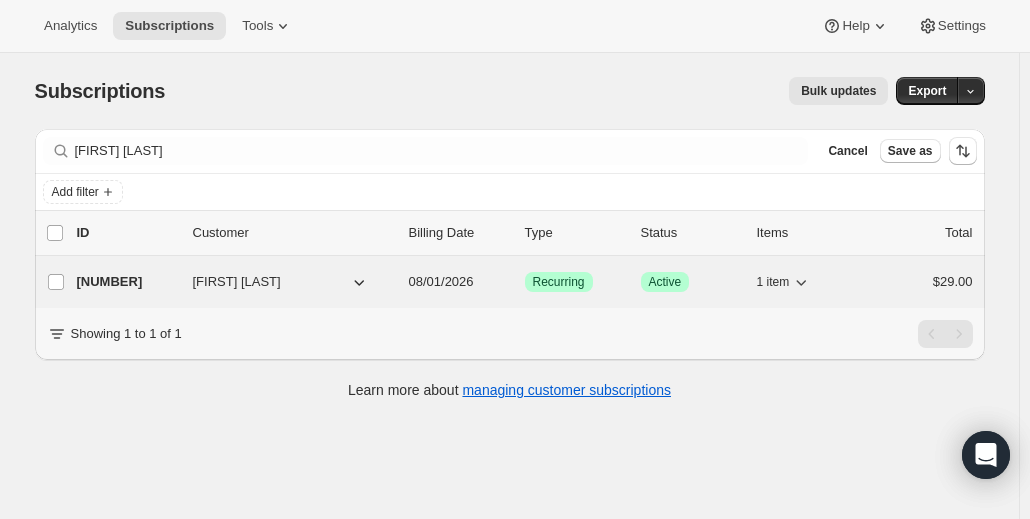 click on "[NUMBER]" at bounding box center (127, 282) 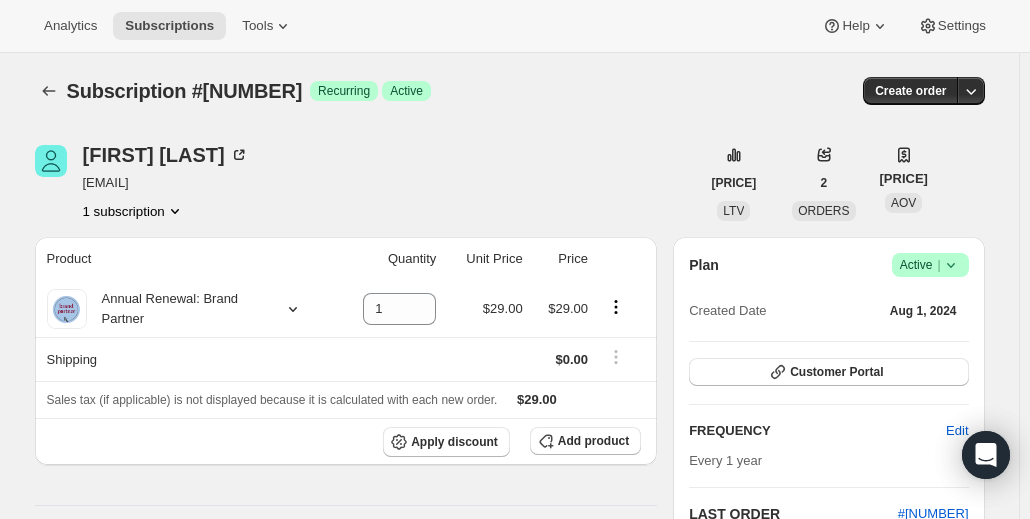 click 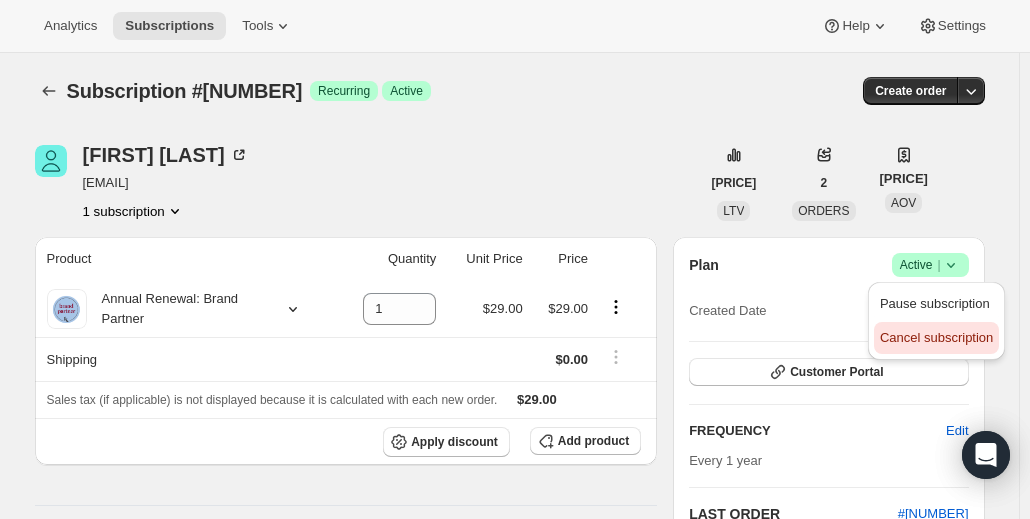 click on "Cancel subscription" at bounding box center (936, 337) 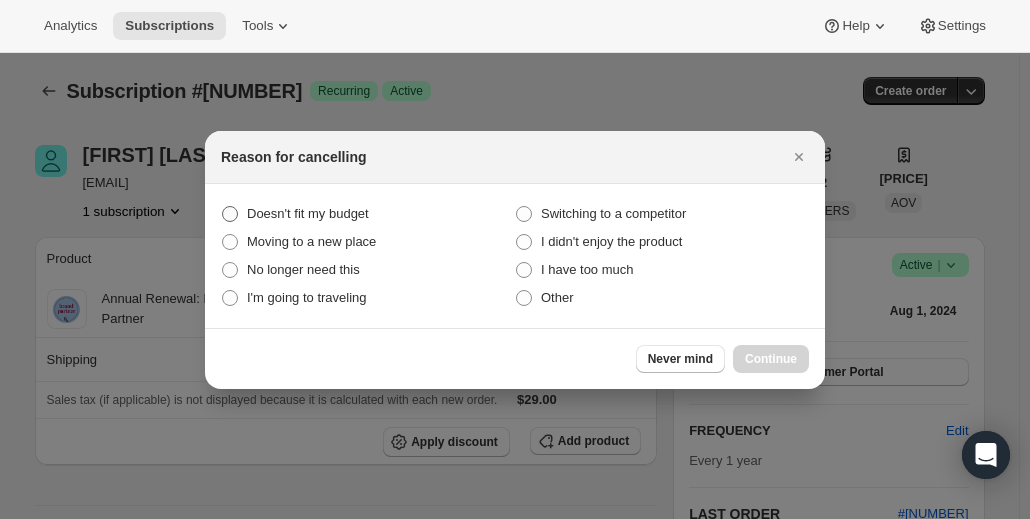 click on "Doesn't fit my budget" at bounding box center (308, 213) 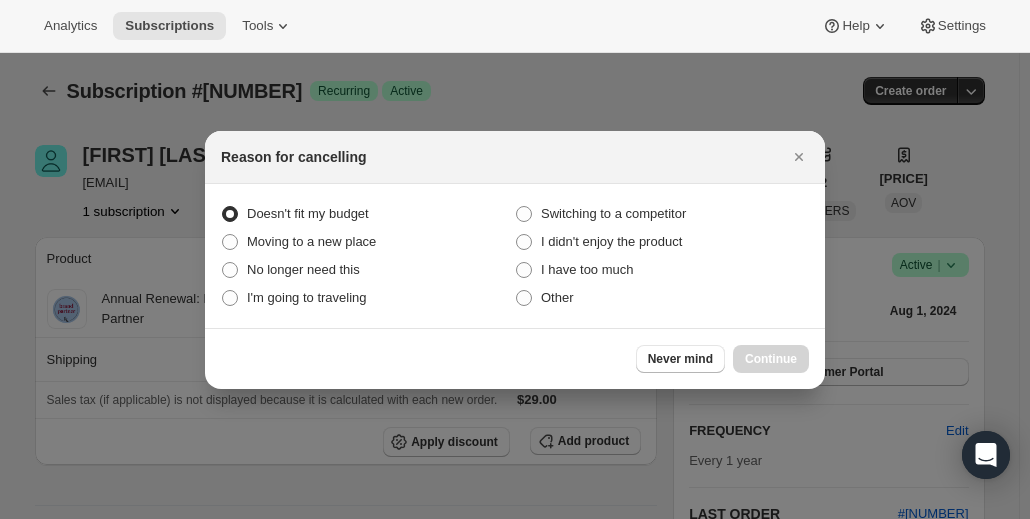 radio on "true" 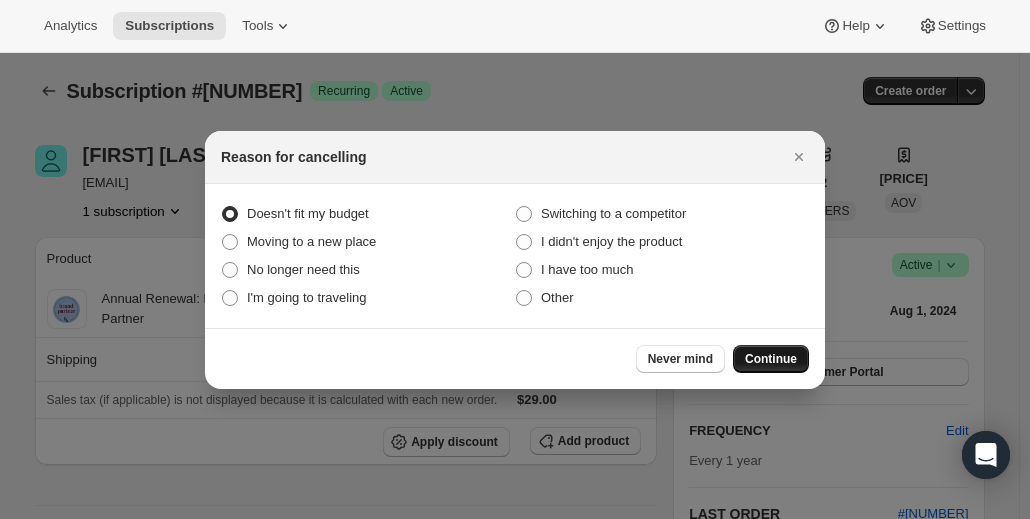 click on "Continue" at bounding box center [771, 359] 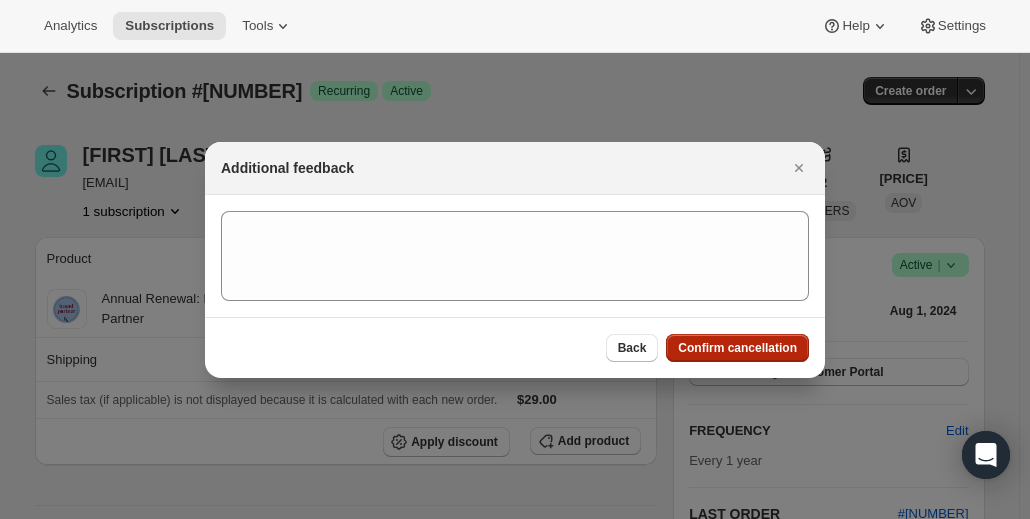 click on "Confirm cancellation" at bounding box center [737, 348] 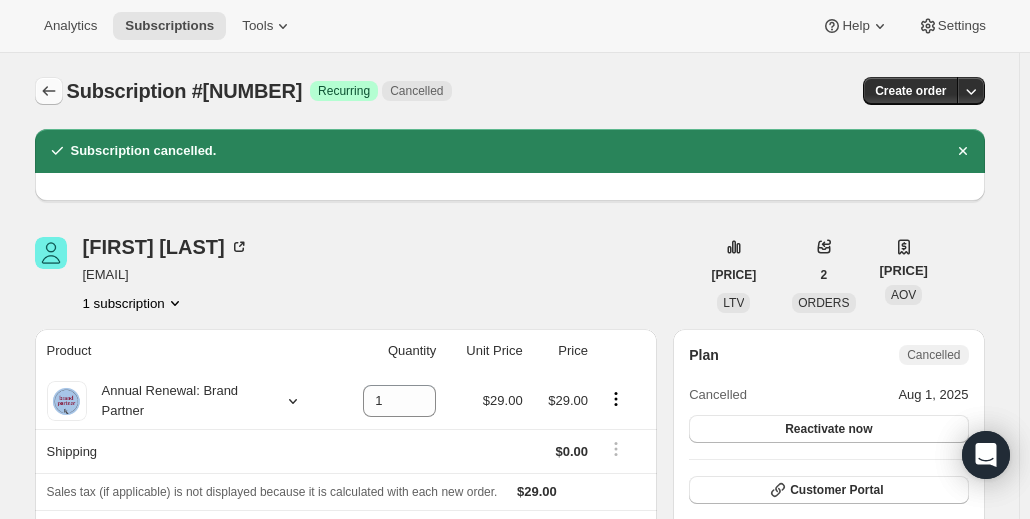 click at bounding box center (49, 91) 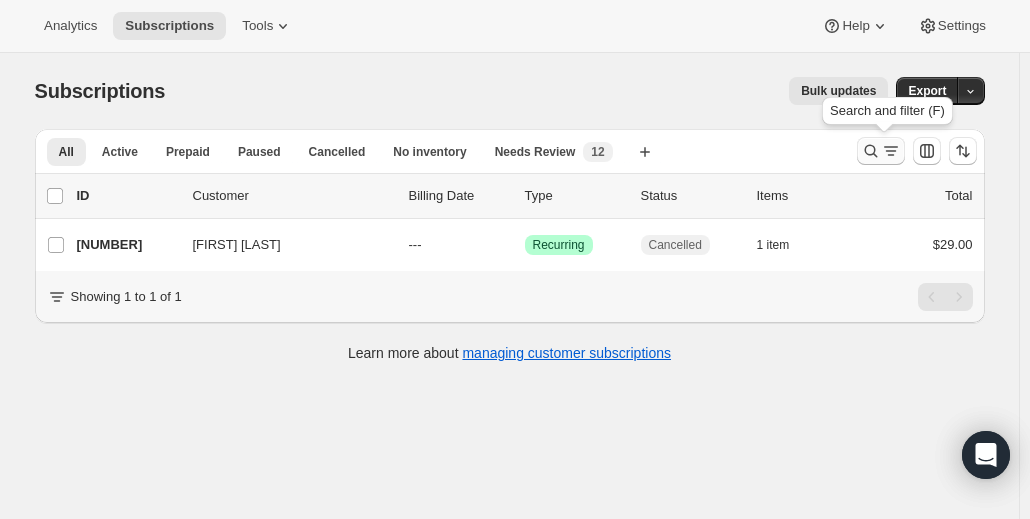 click 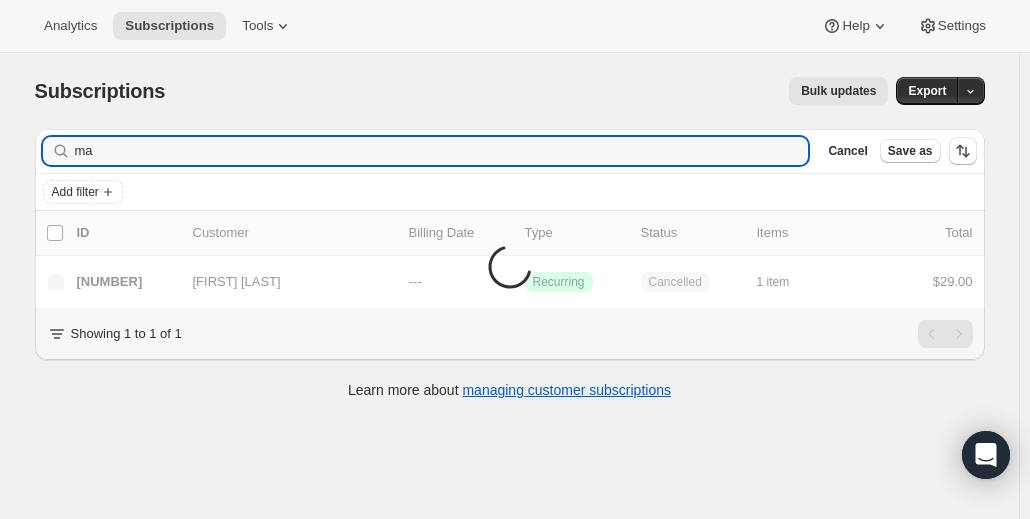 type on "m" 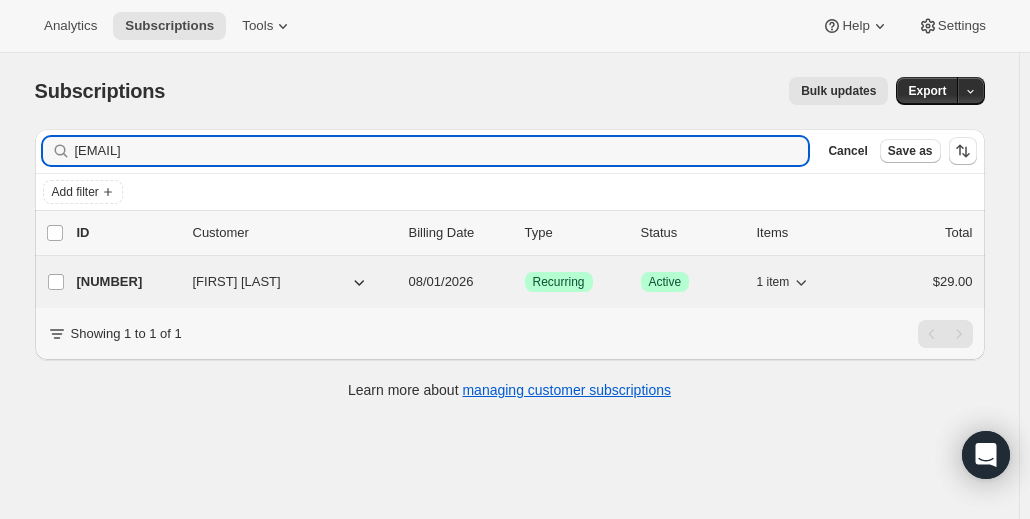 type on "[EMAIL]" 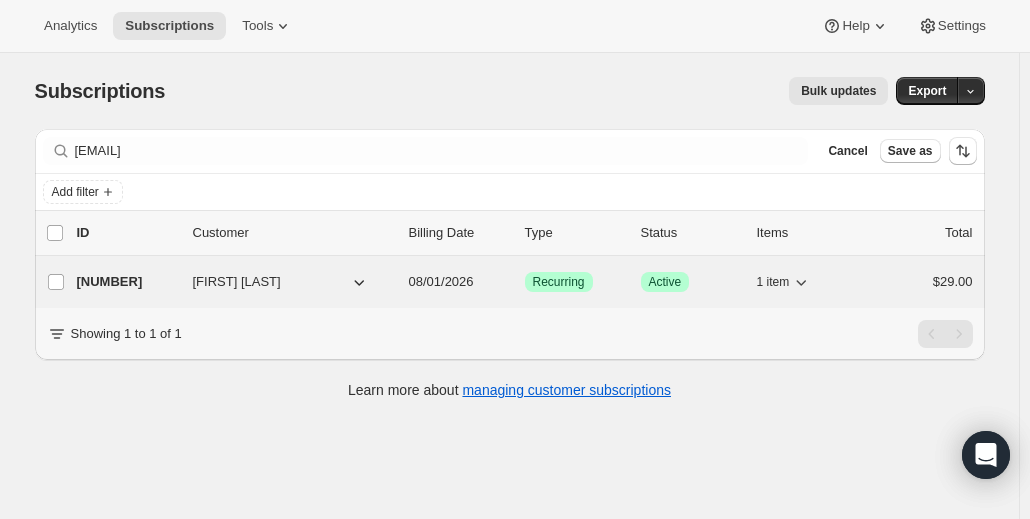 click on "[NUMBER]" at bounding box center (127, 282) 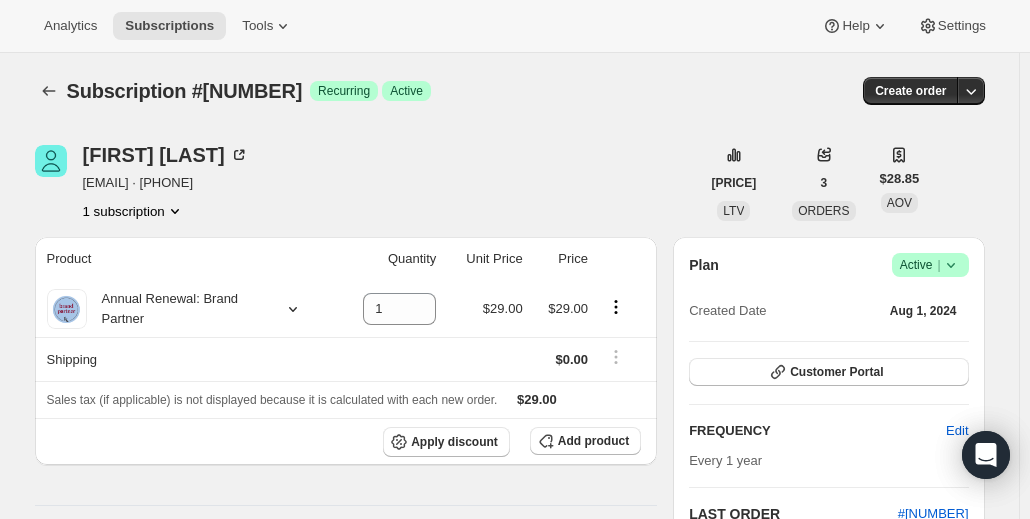 click 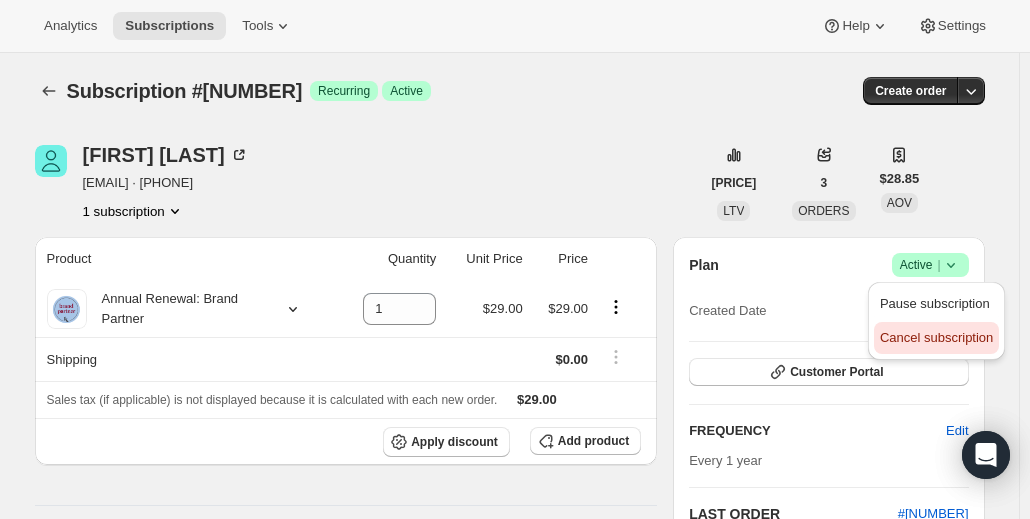 click on "Cancel subscription" at bounding box center [936, 337] 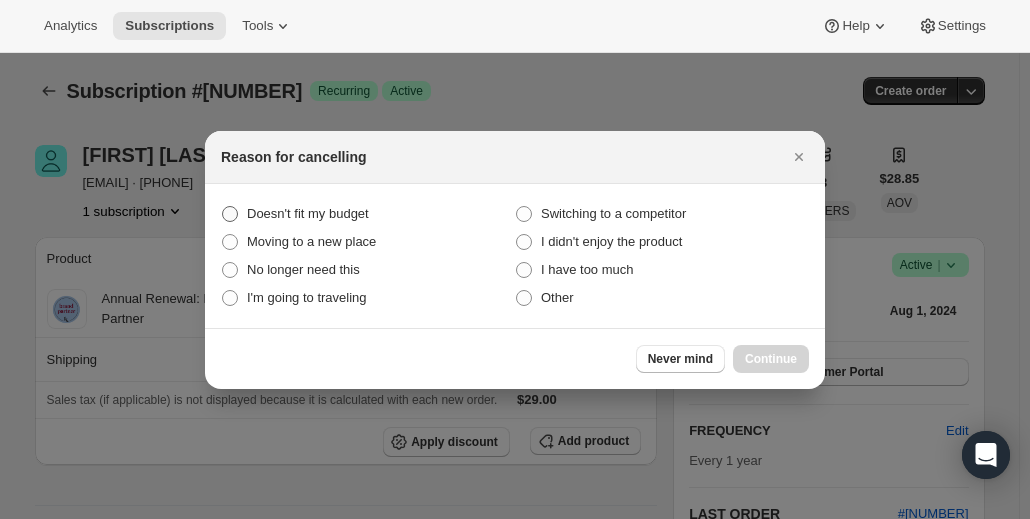 click on "Doesn't fit my budget" at bounding box center [308, 213] 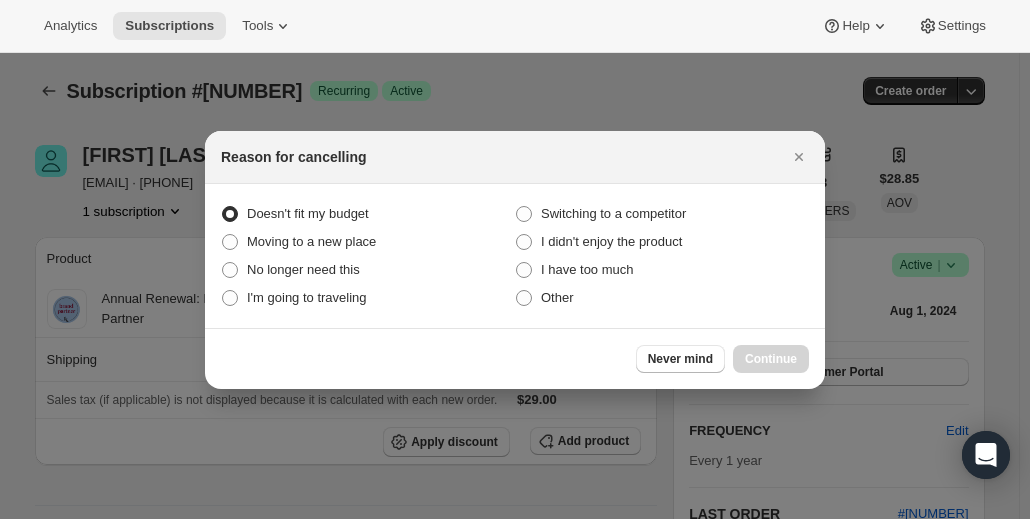 radio on "true" 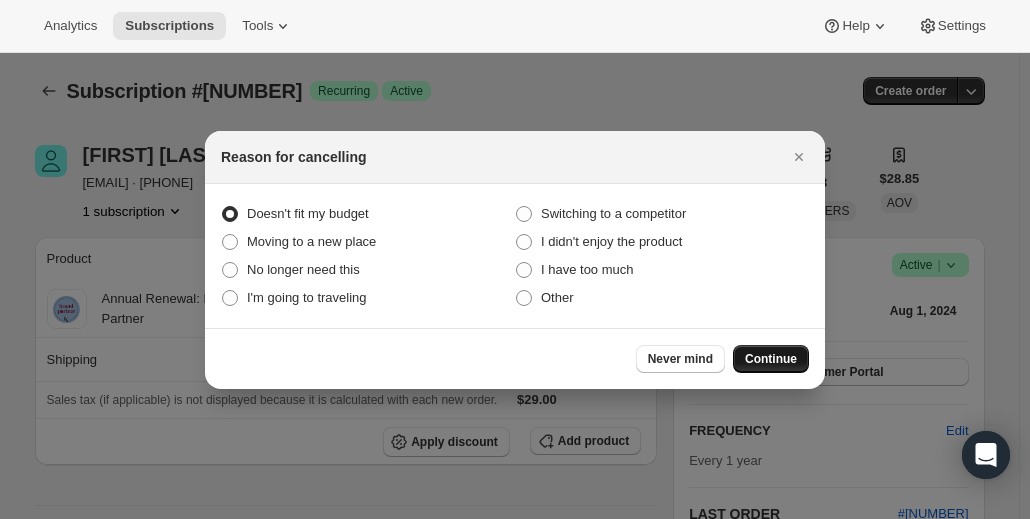 click on "Continue" at bounding box center (771, 359) 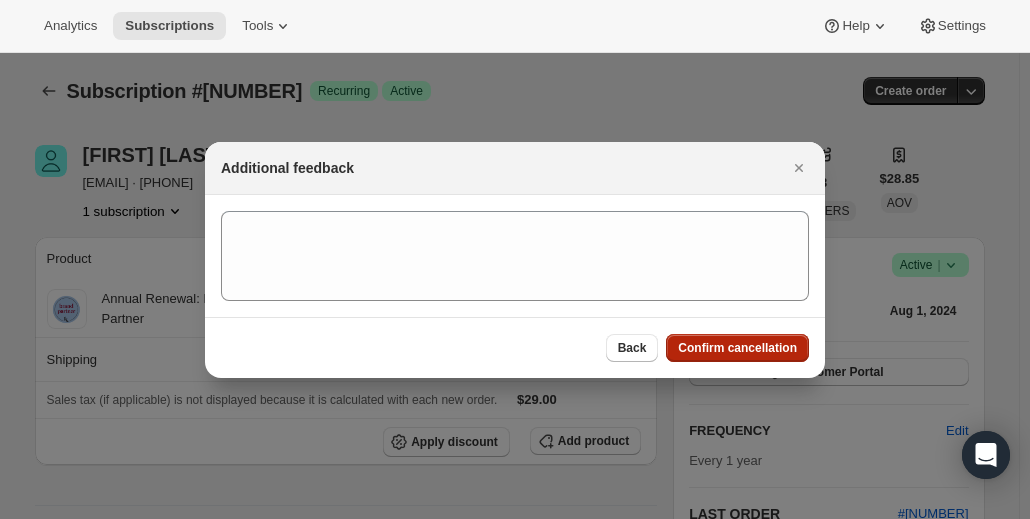 click on "Confirm cancellation" at bounding box center [737, 348] 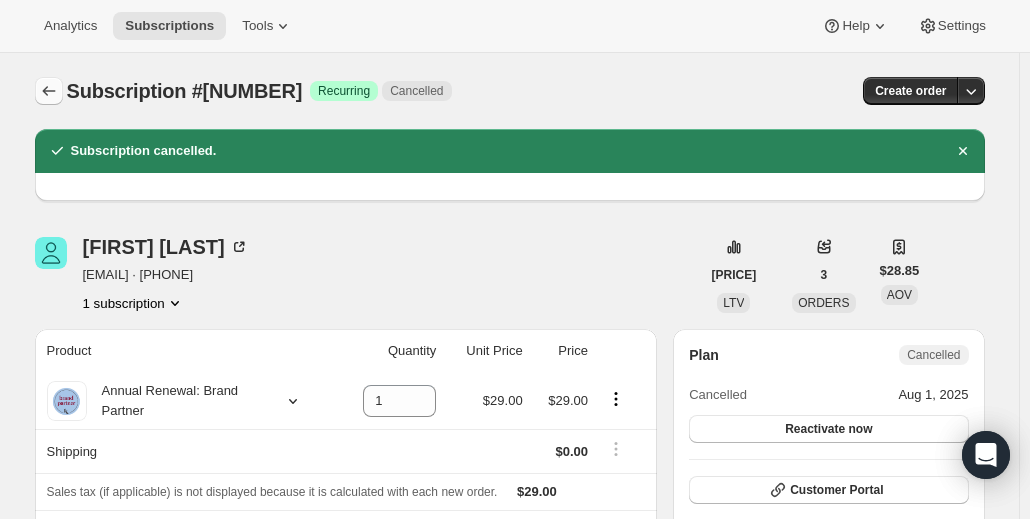 click at bounding box center [49, 91] 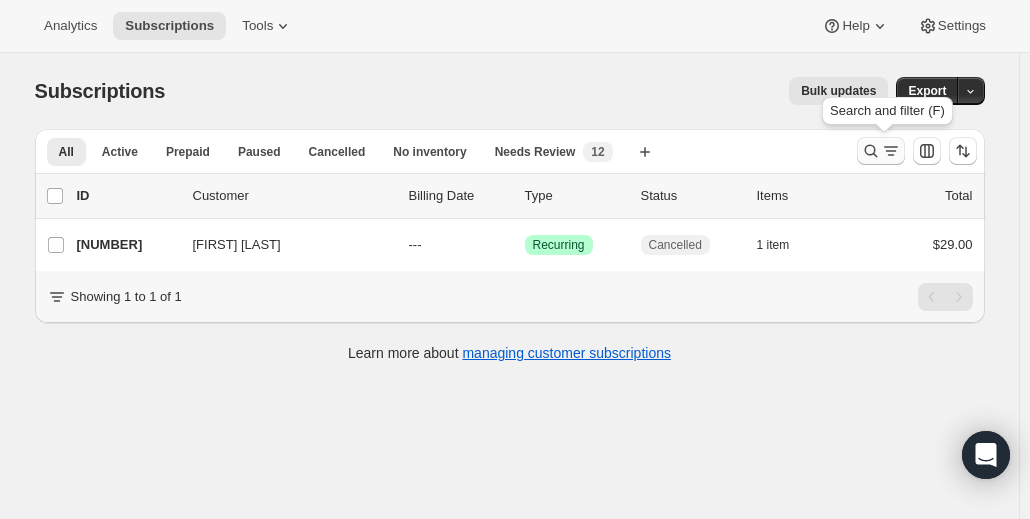 click 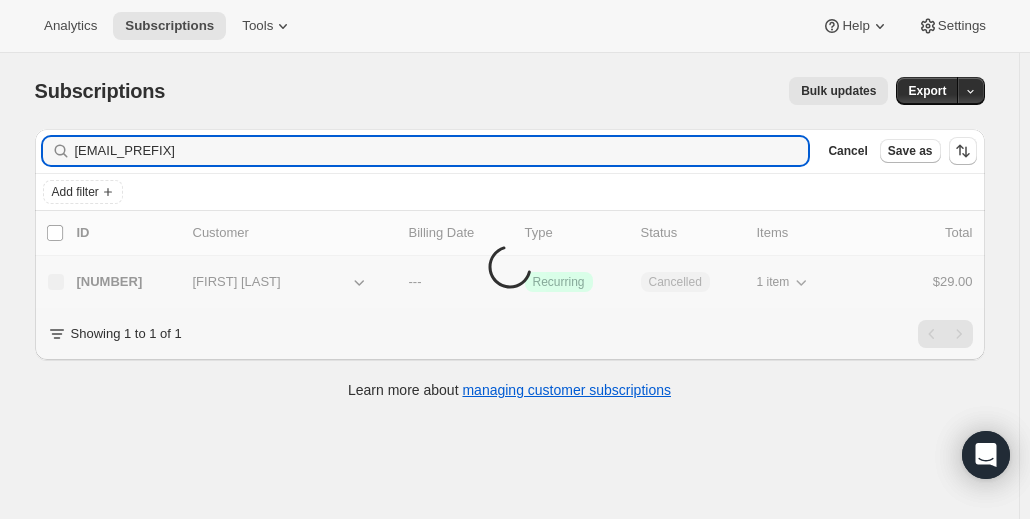 type on "m" 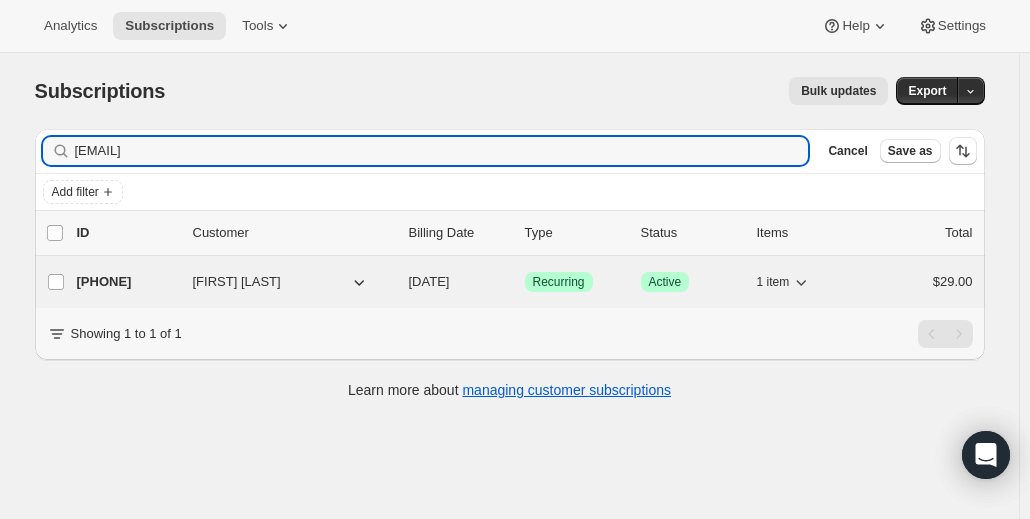 type on "[EMAIL]" 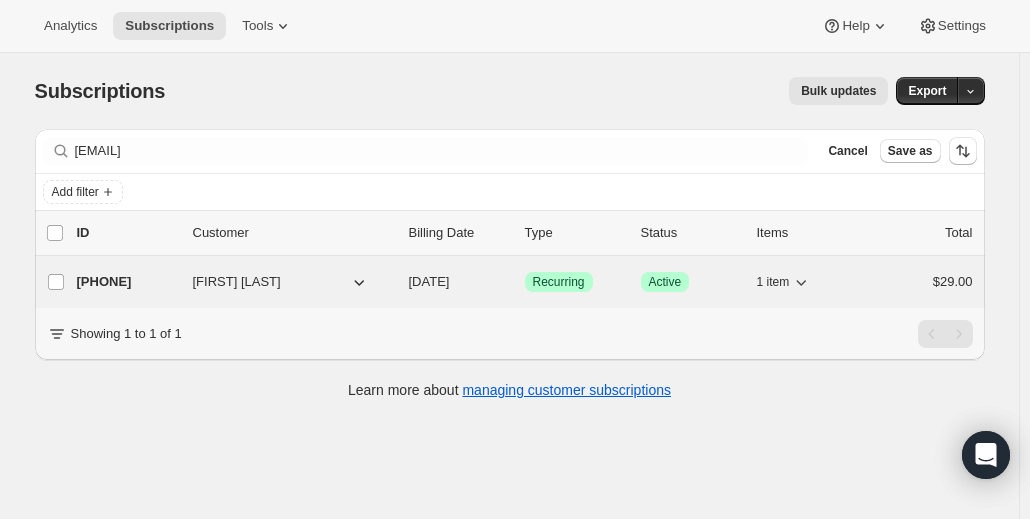 click on "[PHONE]" at bounding box center [127, 282] 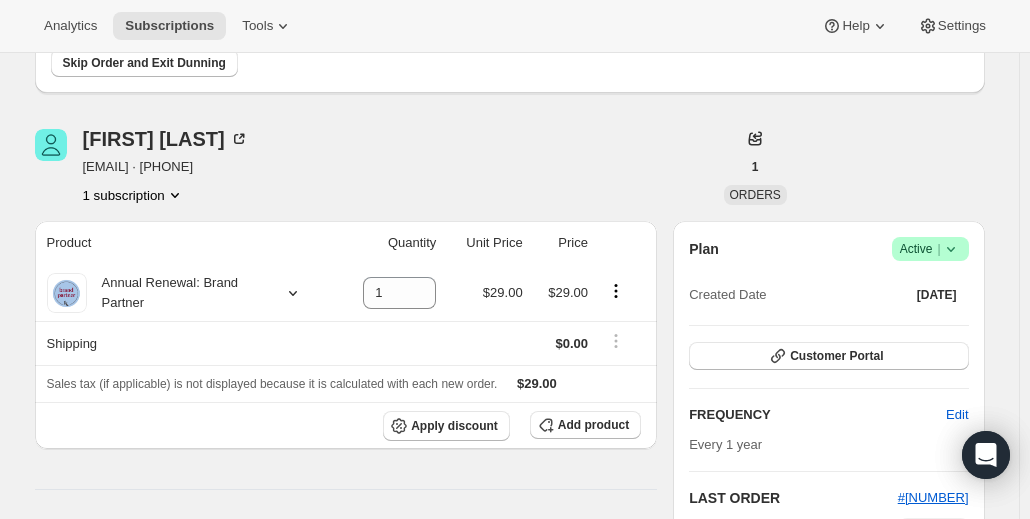 scroll, scrollTop: 245, scrollLeft: 0, axis: vertical 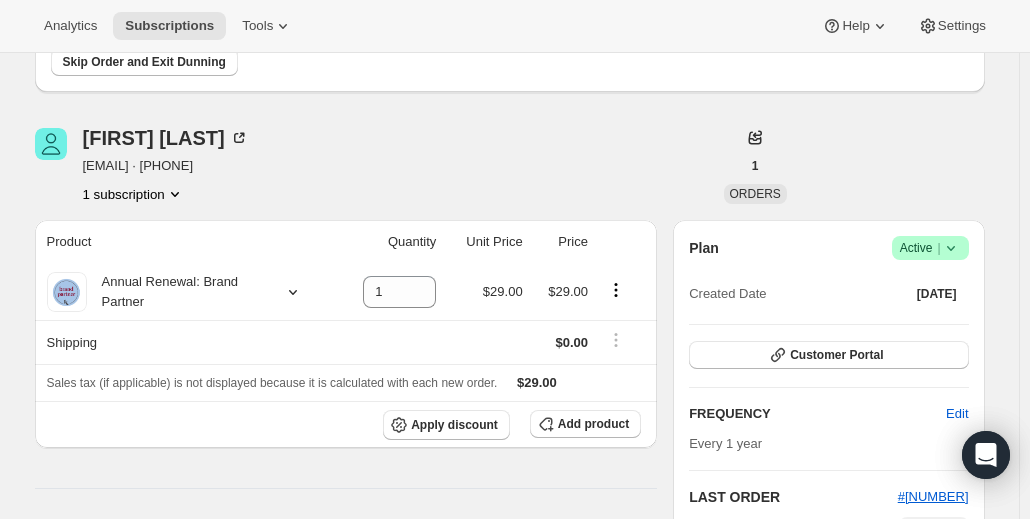click 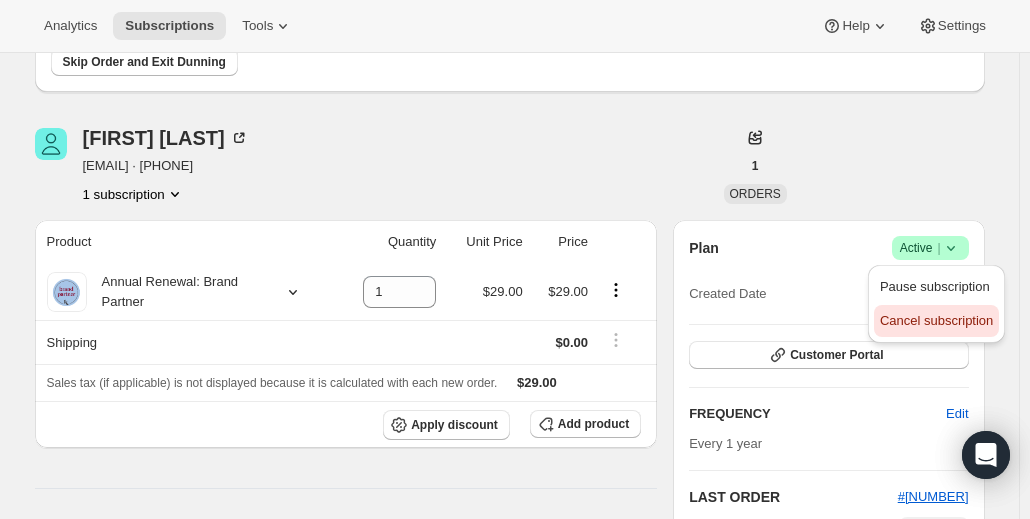 click on "Cancel subscription" at bounding box center (936, 320) 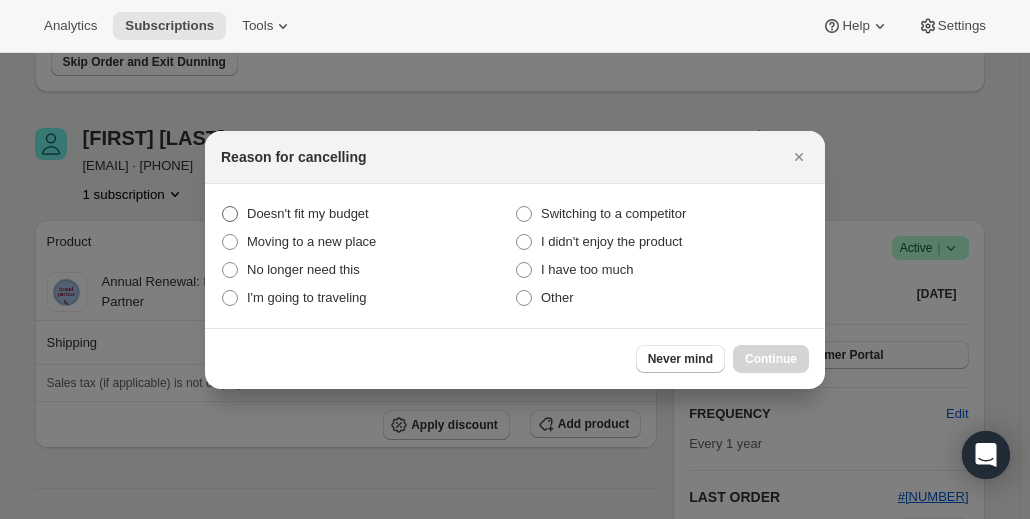 click on "Doesn't fit my budget" at bounding box center (308, 213) 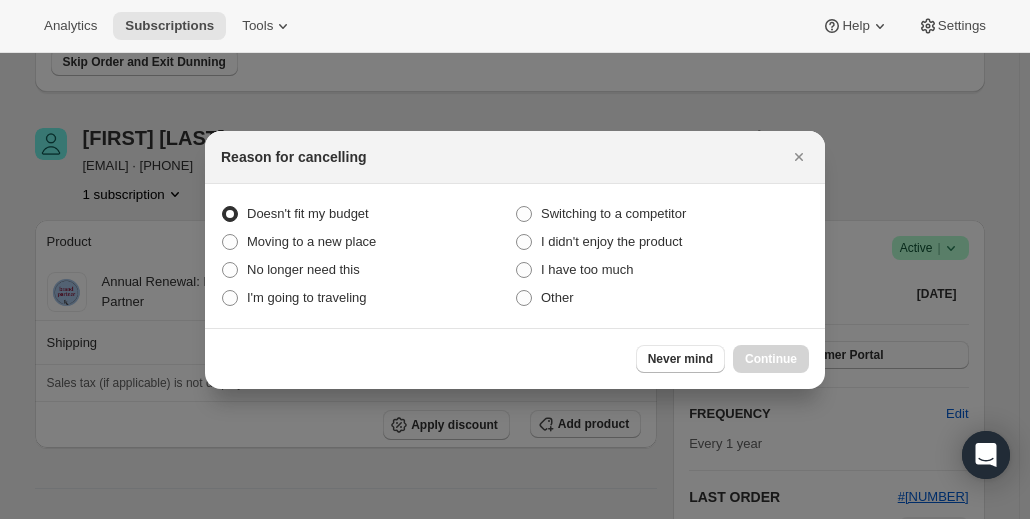 radio on "true" 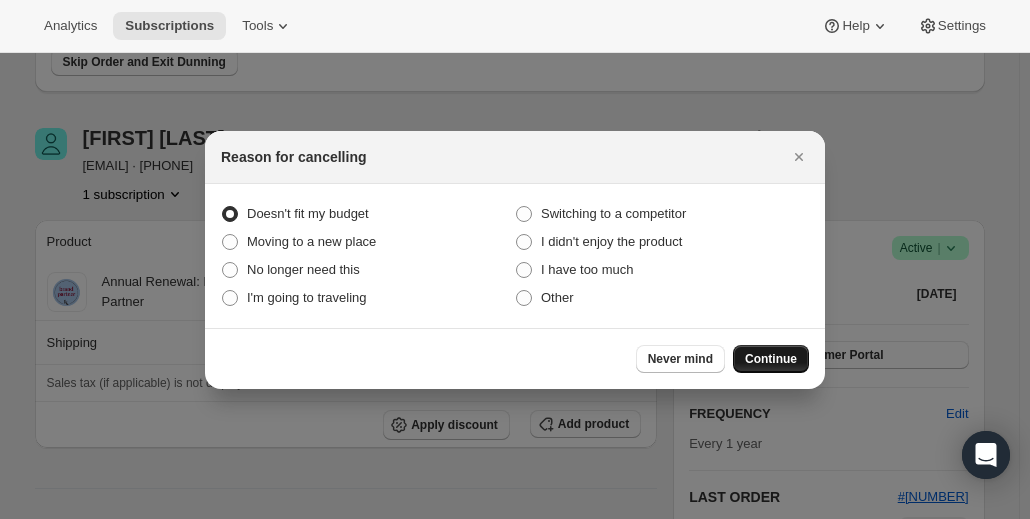 click on "Continue" at bounding box center [771, 359] 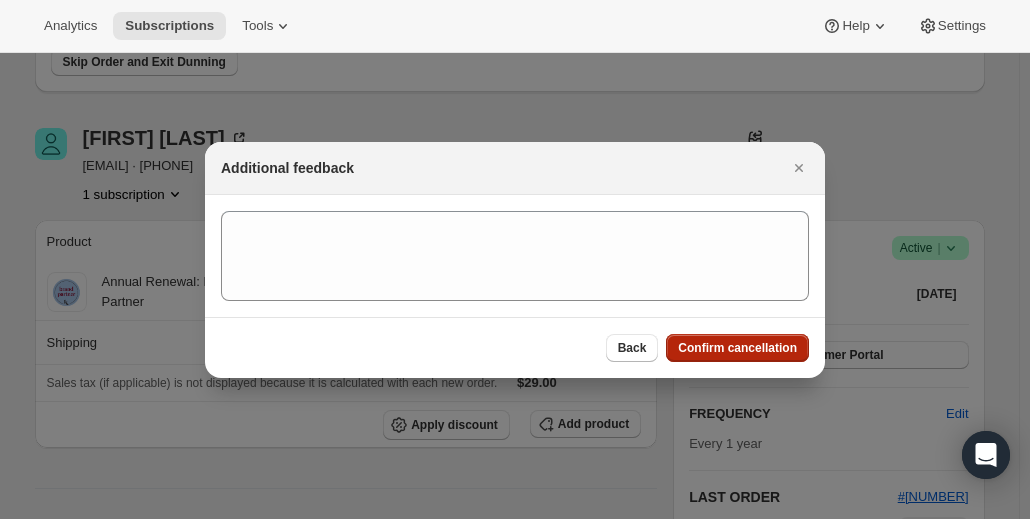 click on "Confirm cancellation" at bounding box center (737, 348) 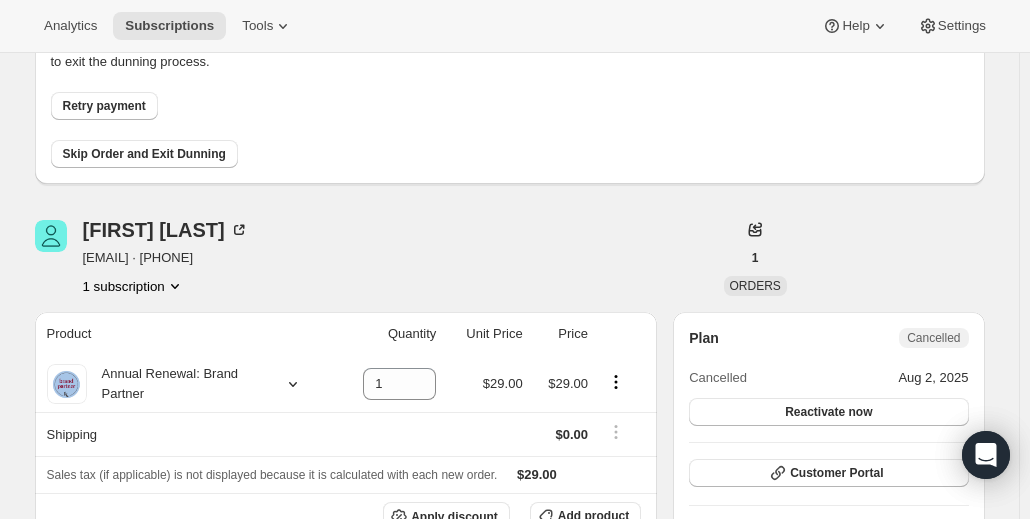 scroll, scrollTop: 0, scrollLeft: 0, axis: both 